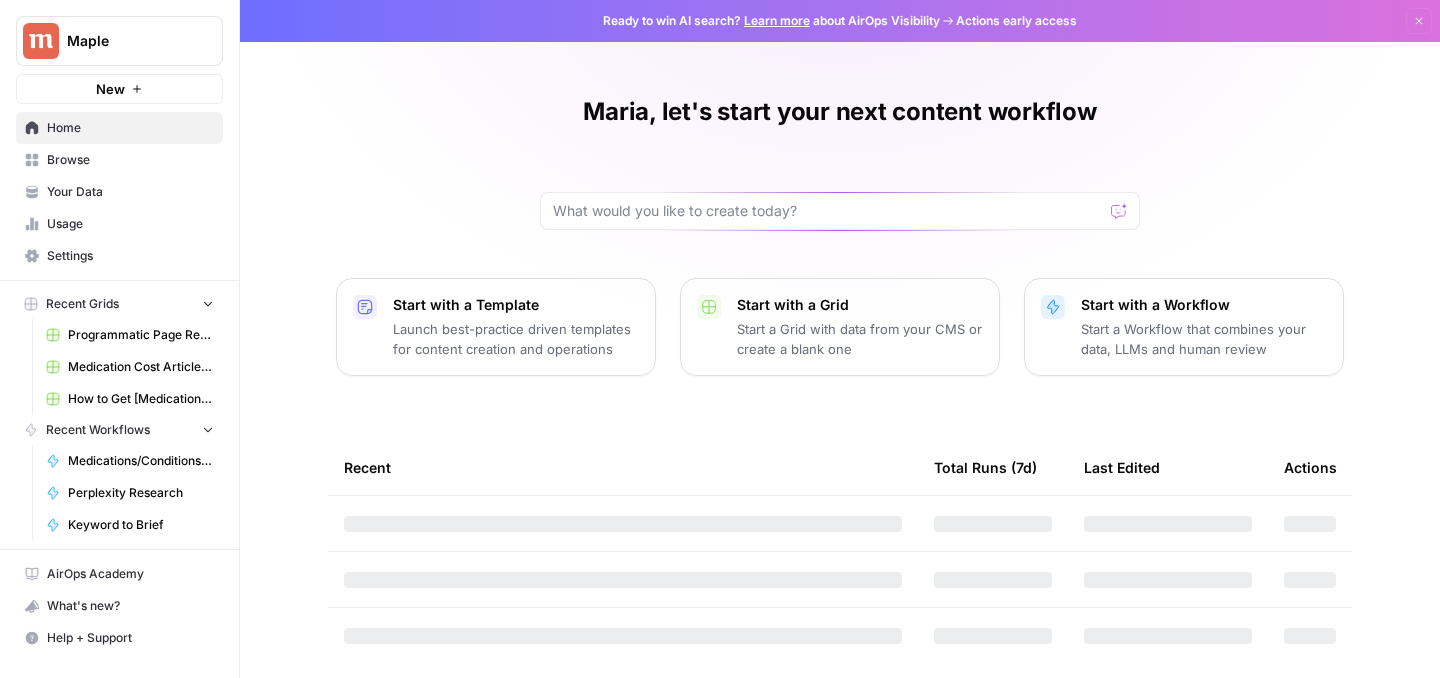 scroll, scrollTop: 0, scrollLeft: 0, axis: both 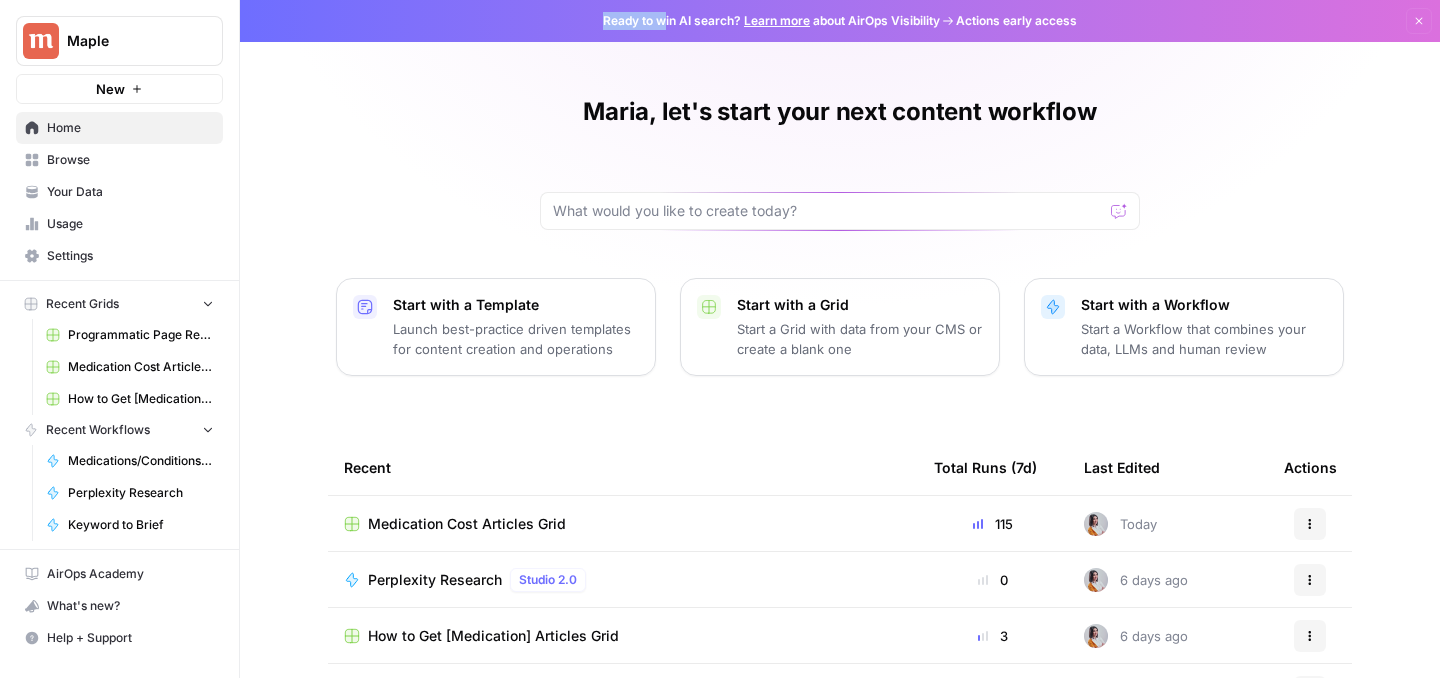 drag, startPoint x: 593, startPoint y: 27, endPoint x: 669, endPoint y: 27, distance: 76 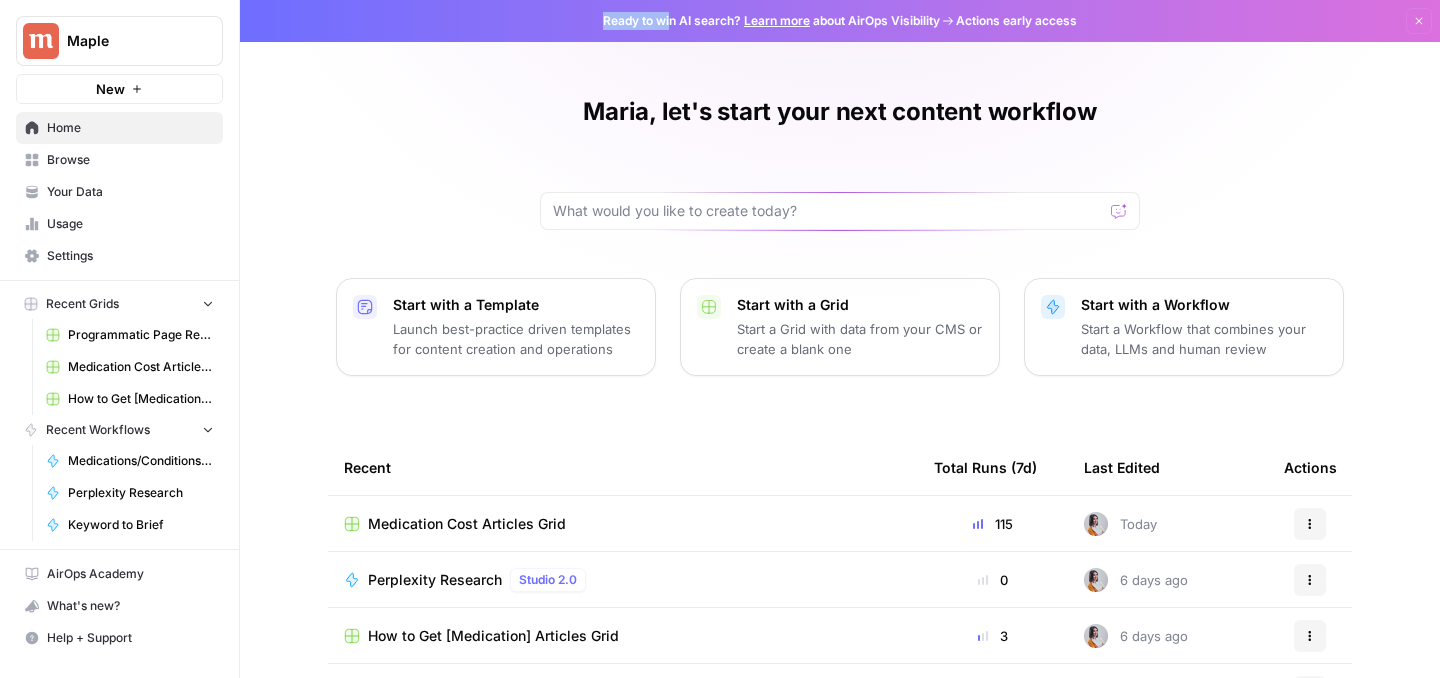 click on "Ready to win AI search?   Learn more   about AirOps Visibility" at bounding box center [771, 21] 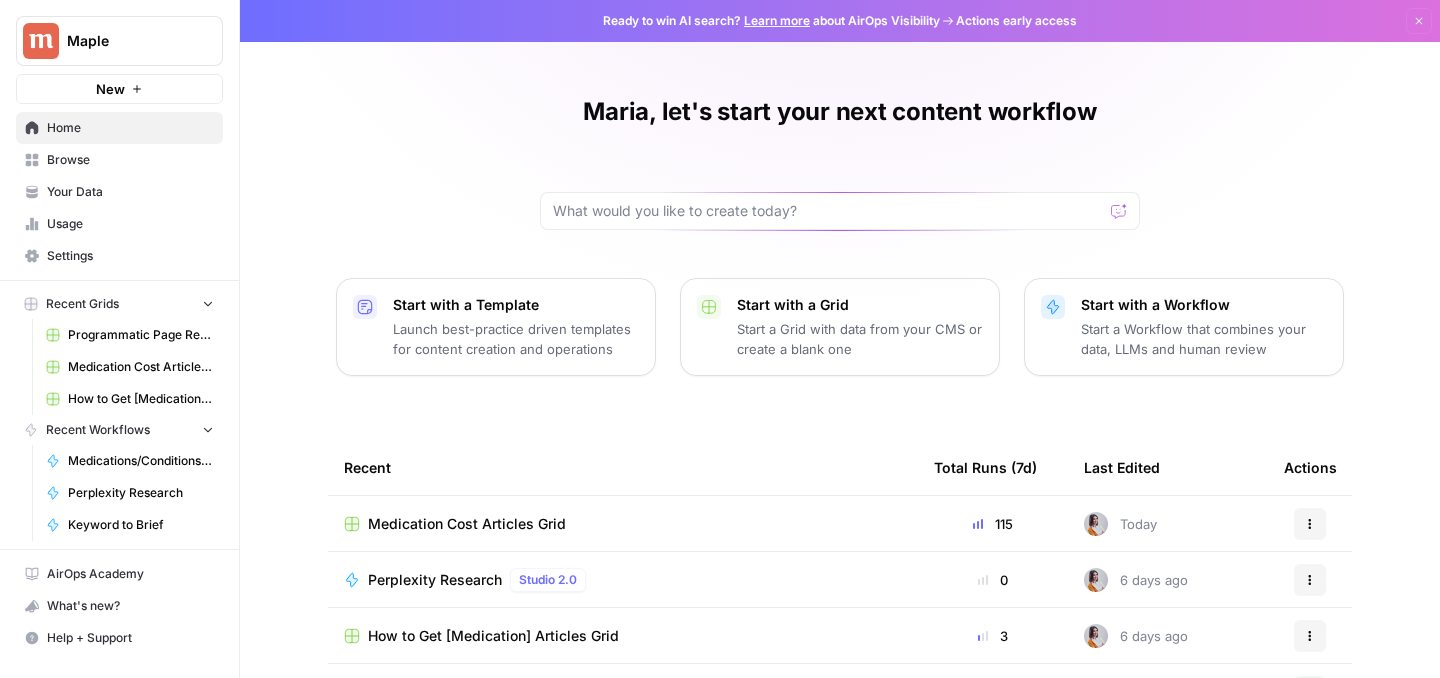 click 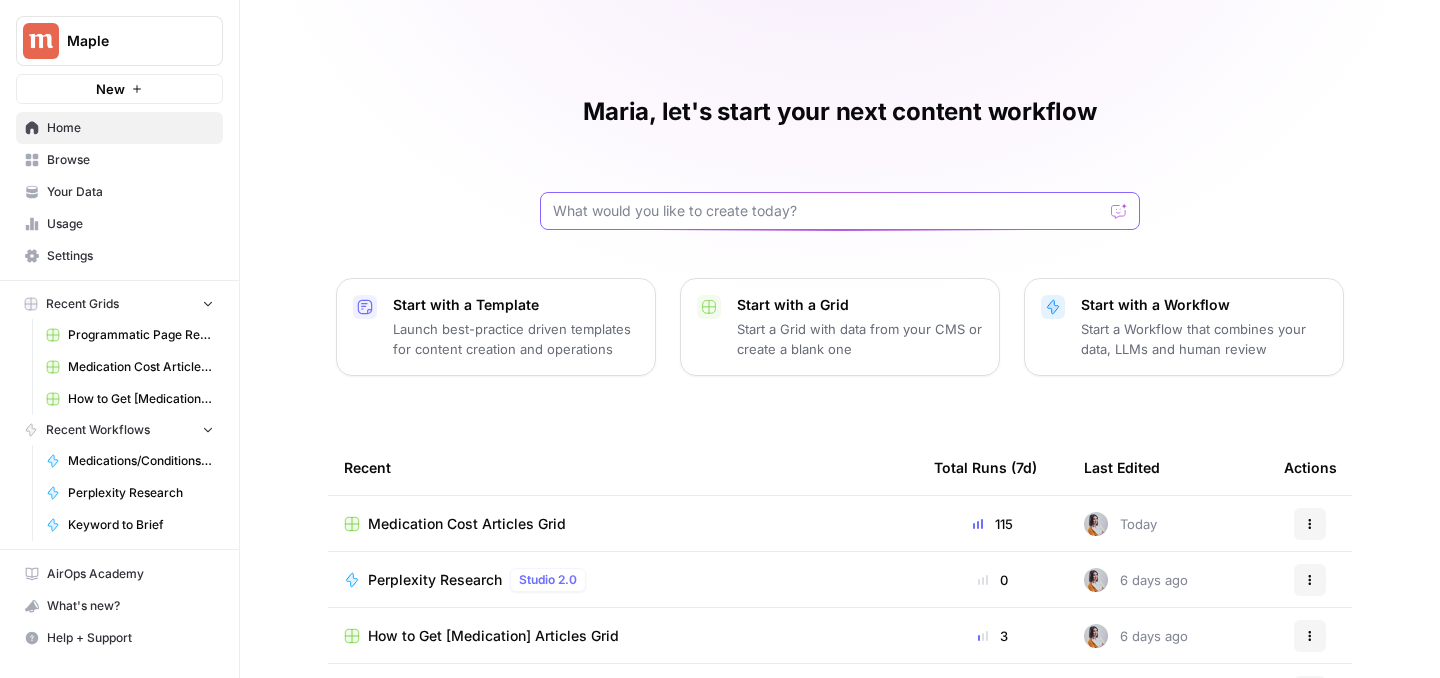 drag, startPoint x: 603, startPoint y: 218, endPoint x: 466, endPoint y: 218, distance: 137 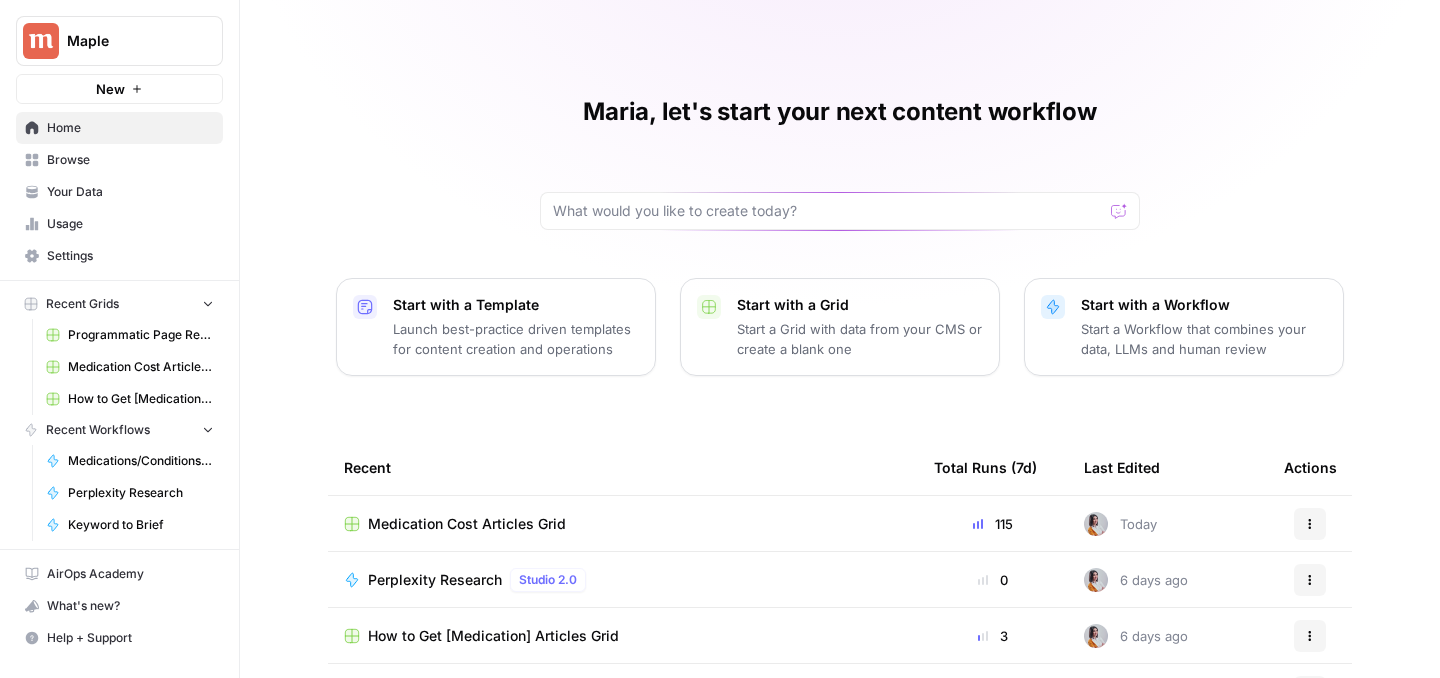 click on "[FIRST], let's start your next content workflow Start with a Template Launch best-practice driven templates for content creation and operations Start with a Grid Start a Grid with data from your CMS or create a blank one Start with a Workflow Start a Workflow that combines your data, LLMs and human review Recent Total Runs (7d) Last Edited Actions Medication Cost Articles Grid 115 Today Actions Perplexity Research Studio 2.0 0 6 days ago Actions How to Get [MEDICATION] Articles Grid 3 6 days ago Actions Keyword to Brief Studio 2.0 0 6 days ago Actions Add Internal Links from Knowledge Base (Price Articles) Studio 2.0 0 7 days ago Actions AI Humanizer Studio 2.0 0 7 days ago Actions Pharmacy Pricing Info Studio 2.0 0 7 days ago Actions" at bounding box center (840, 460) 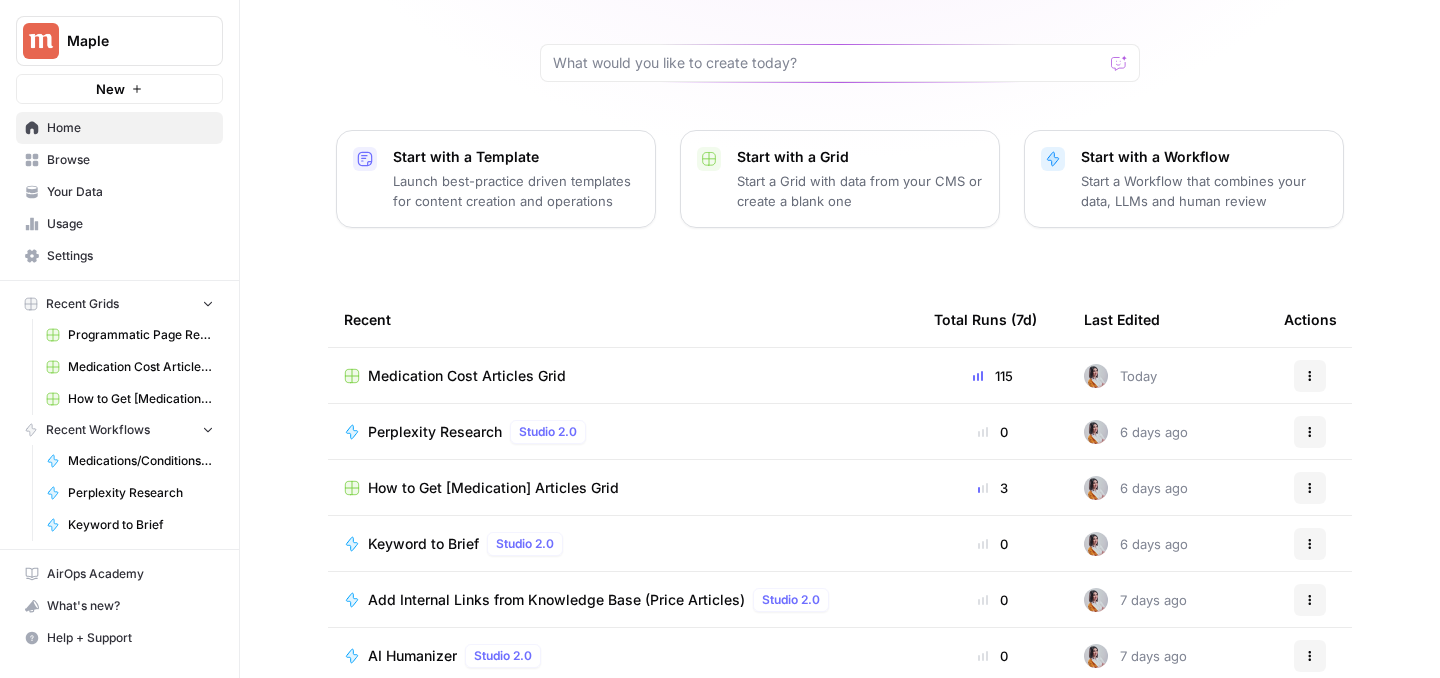 scroll, scrollTop: 148, scrollLeft: 0, axis: vertical 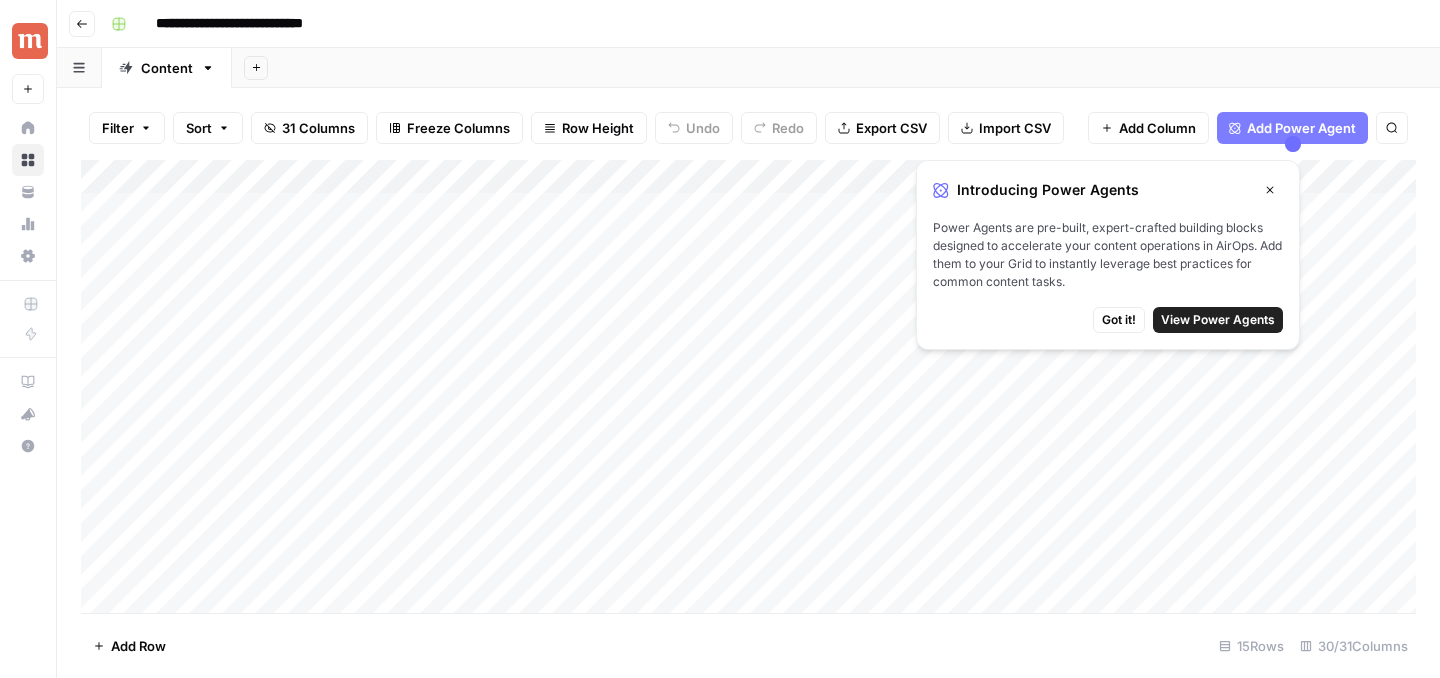 click 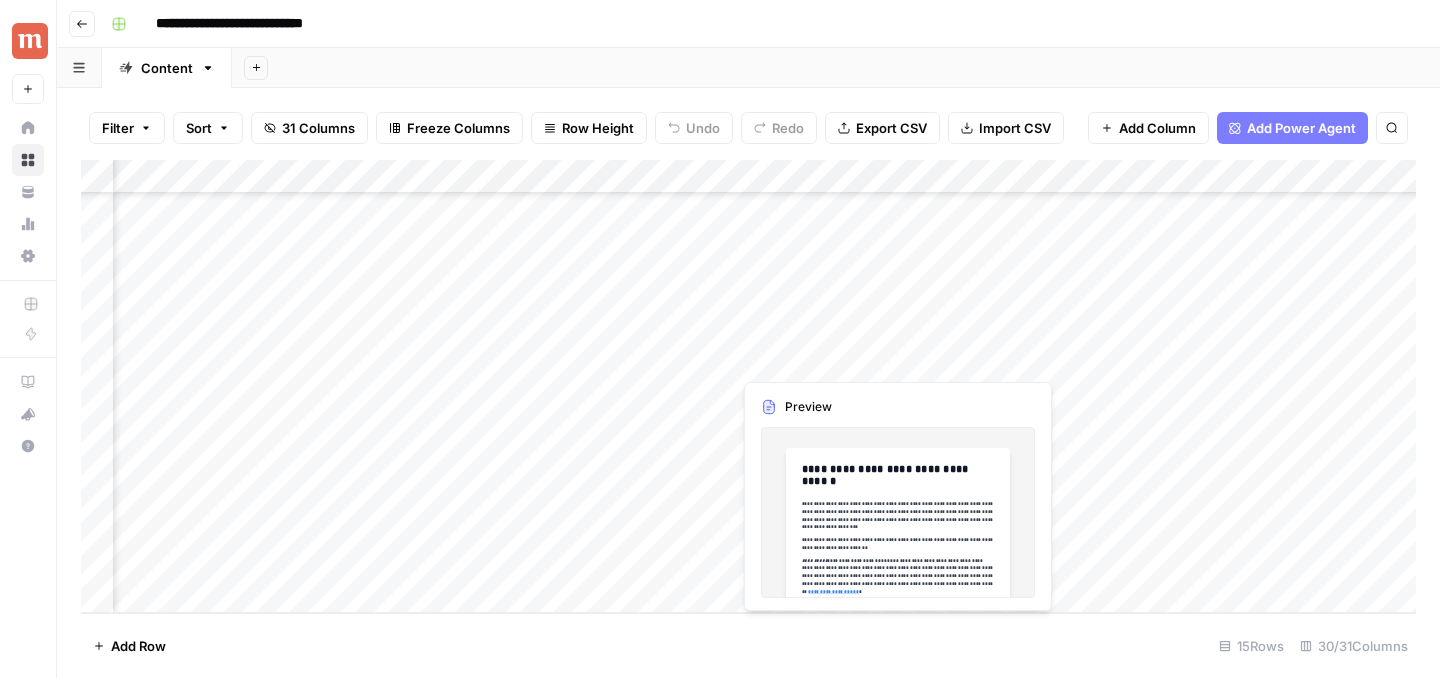scroll, scrollTop: 123, scrollLeft: 2918, axis: both 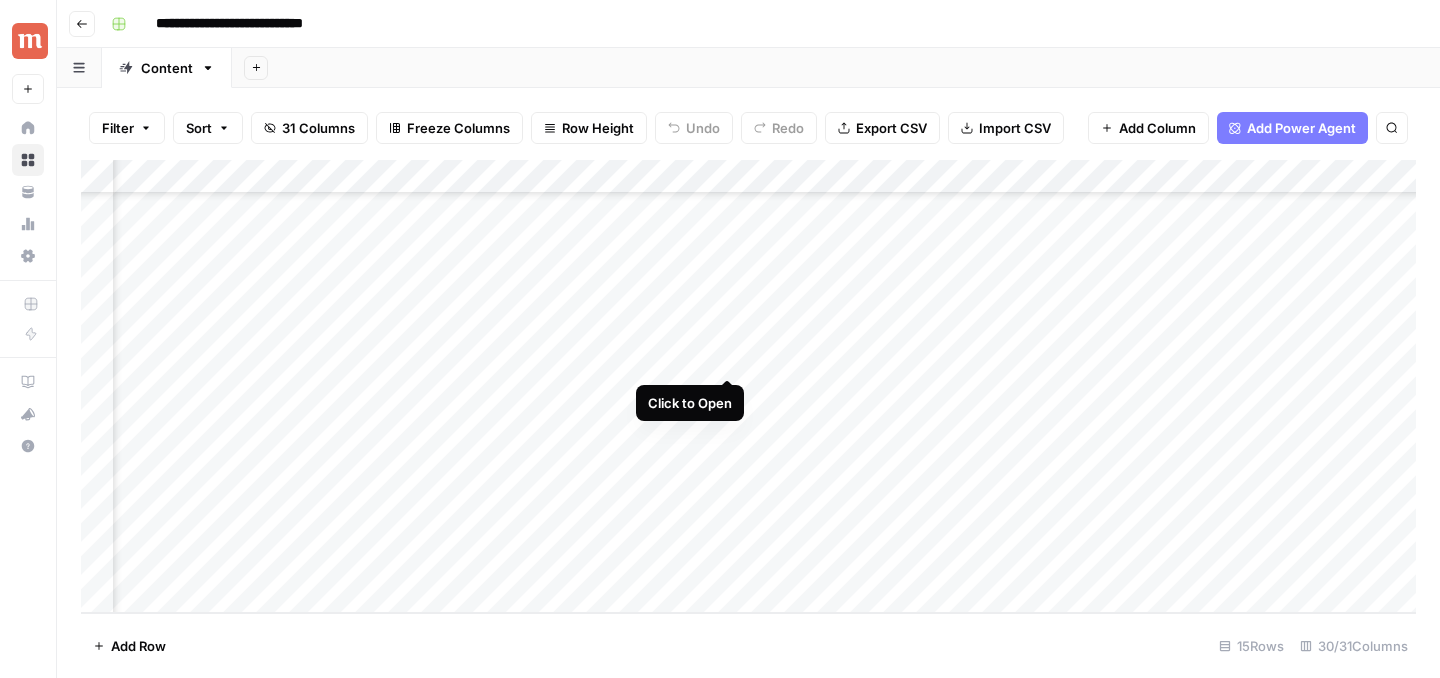 click on "Add Column" at bounding box center [748, 386] 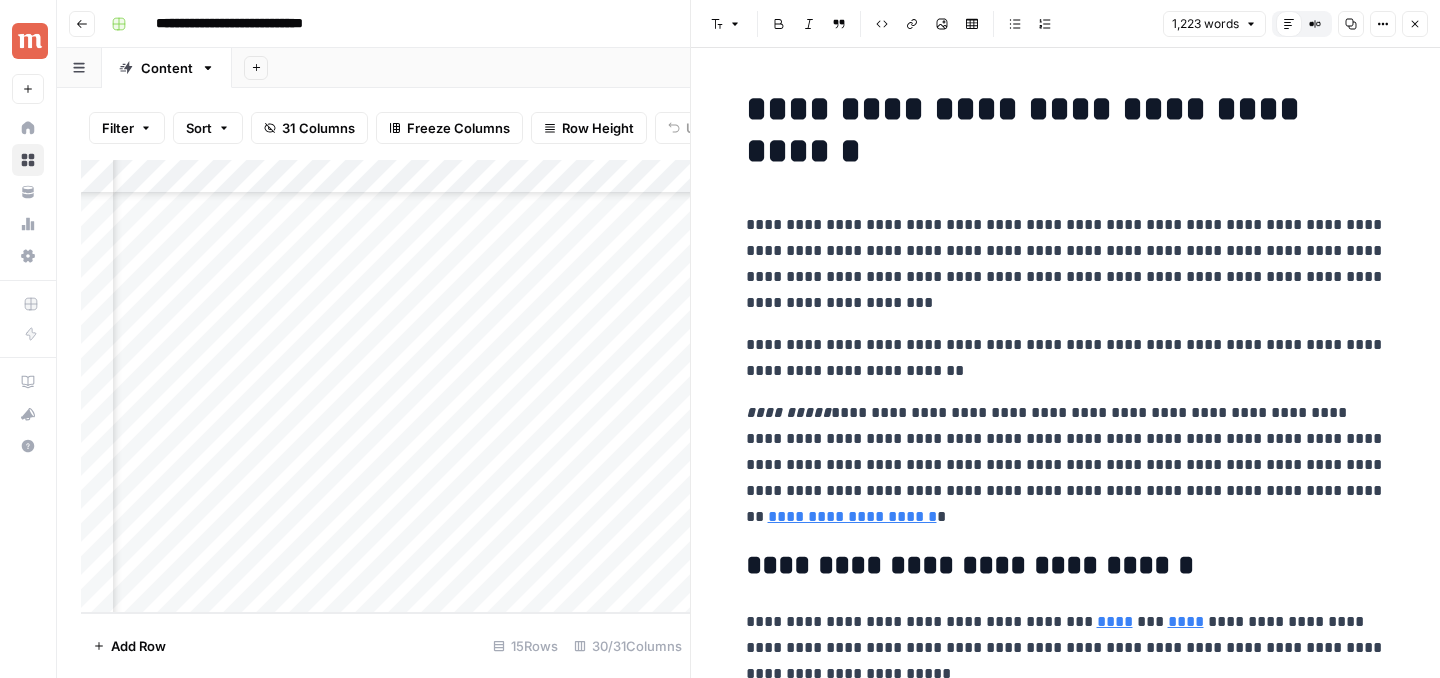 click on "**********" at bounding box center [1066, 358] 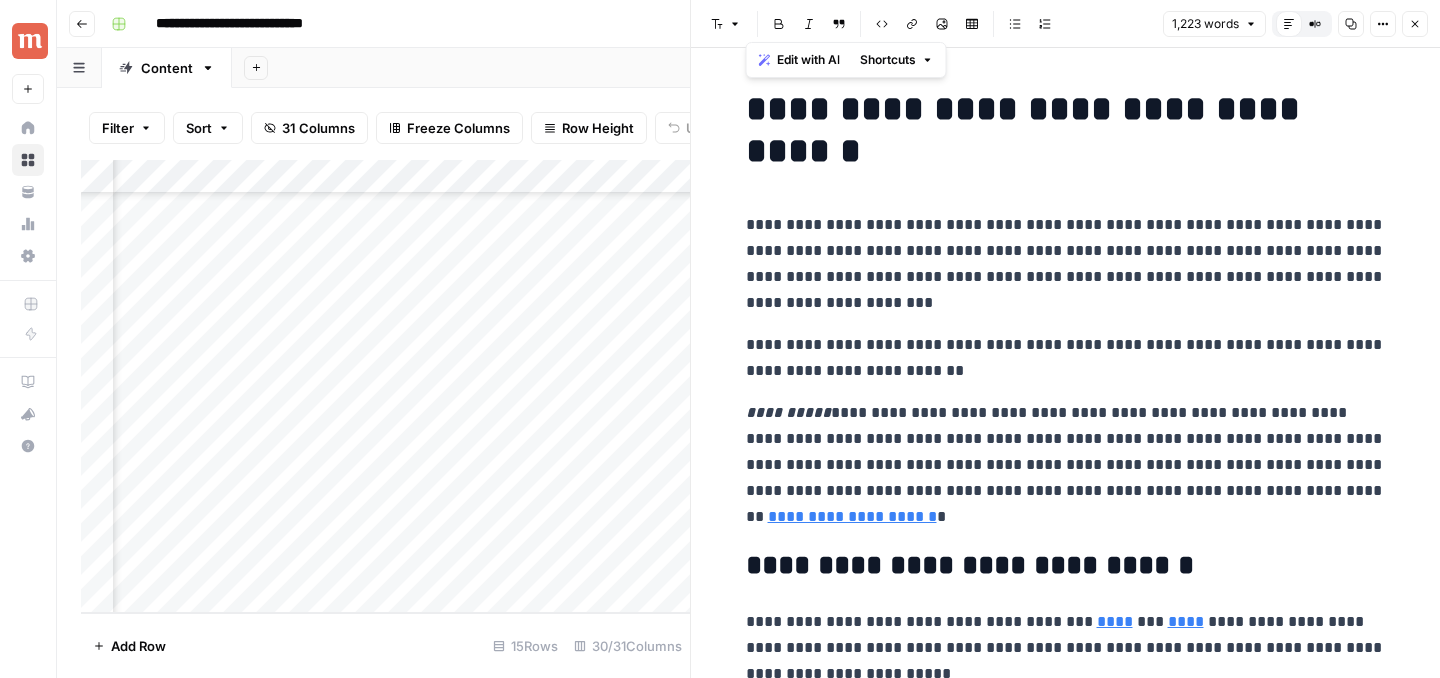 copy on "**********" 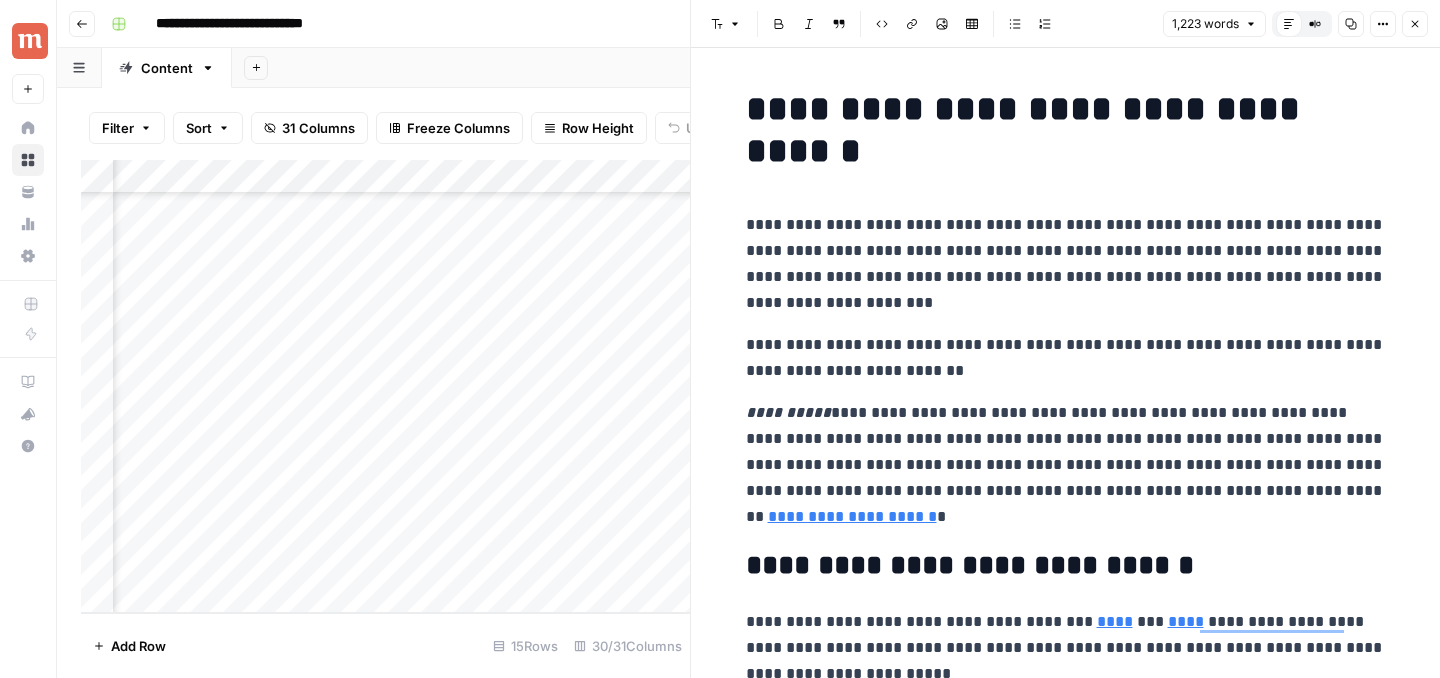 click on "Add Column" at bounding box center [385, 386] 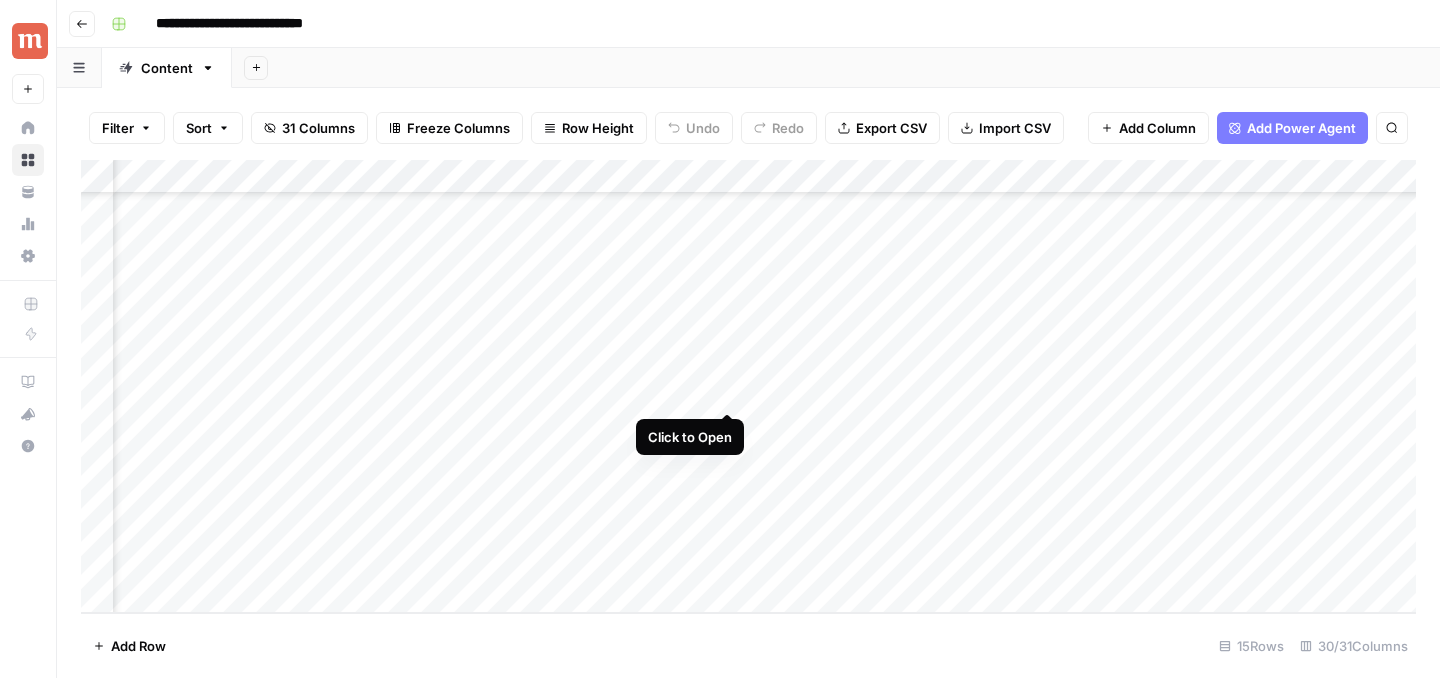 click on "Add Column" at bounding box center [748, 386] 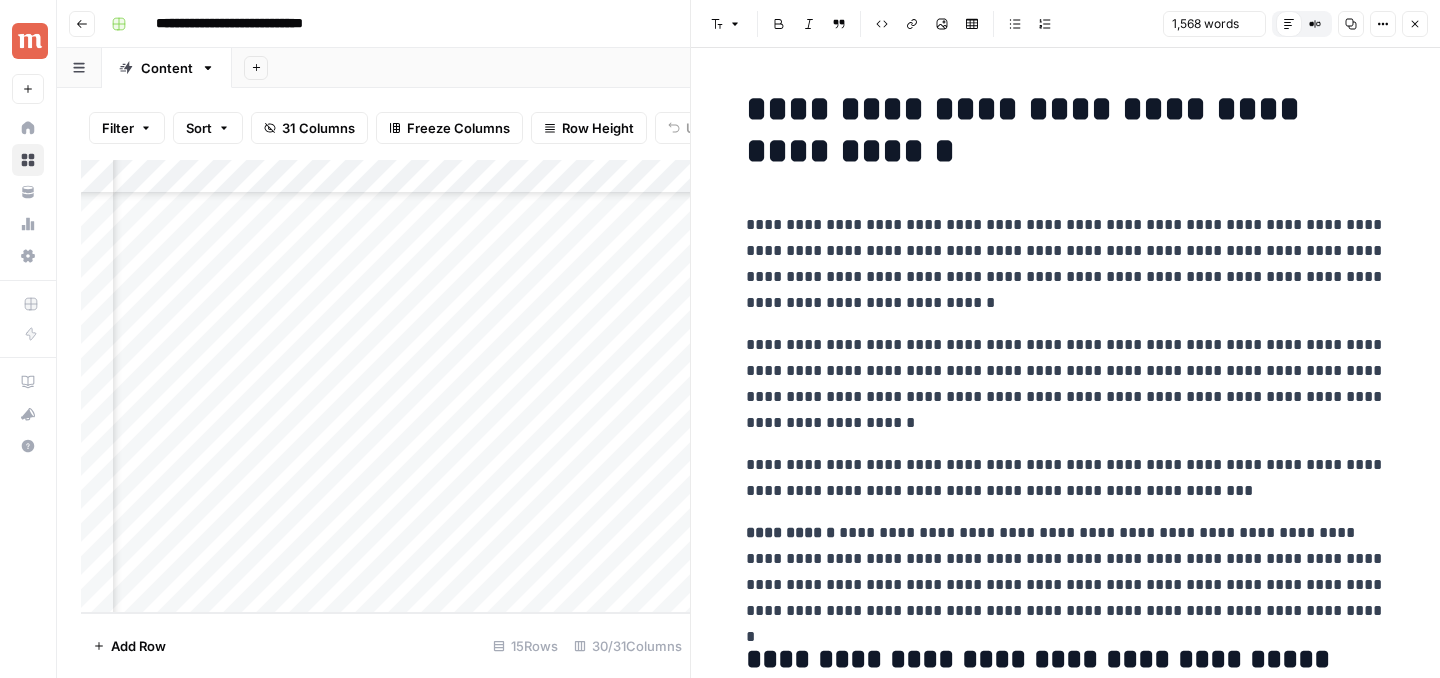 click on "**********" at bounding box center (1066, 384) 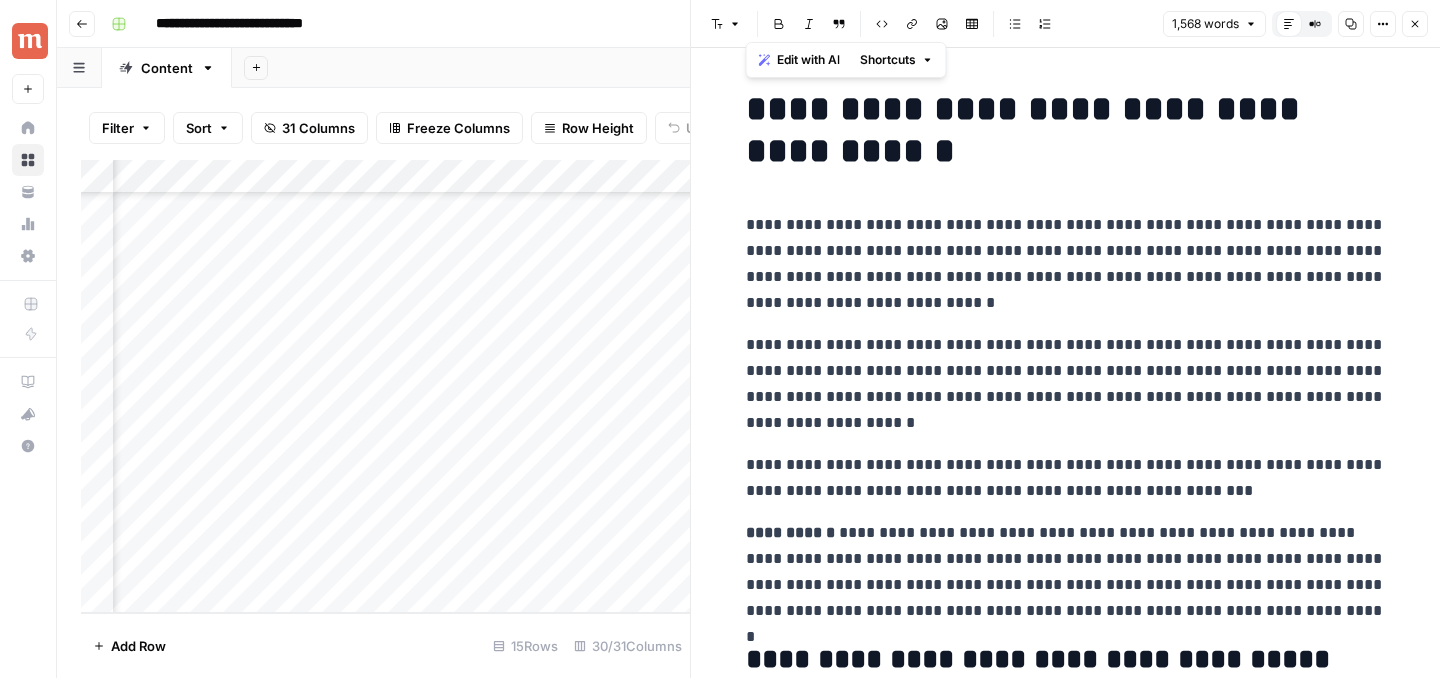 copy on "**********" 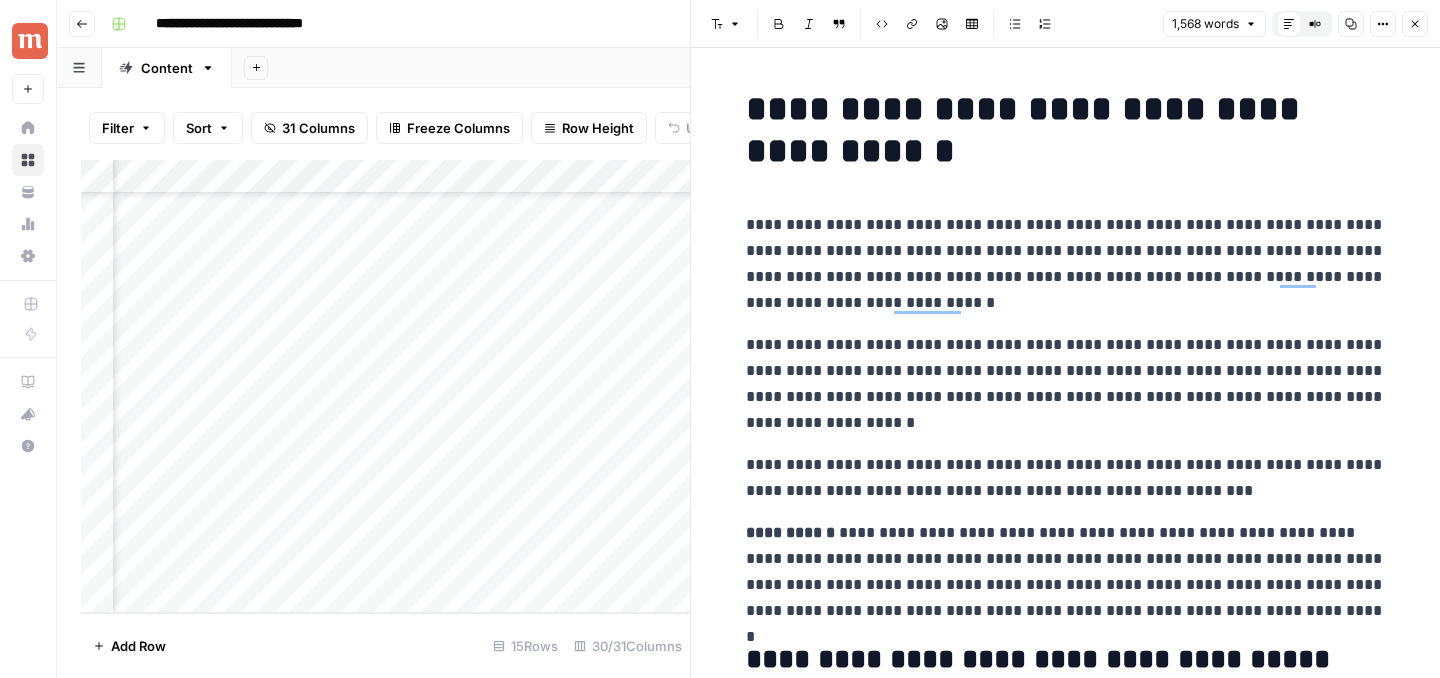 click 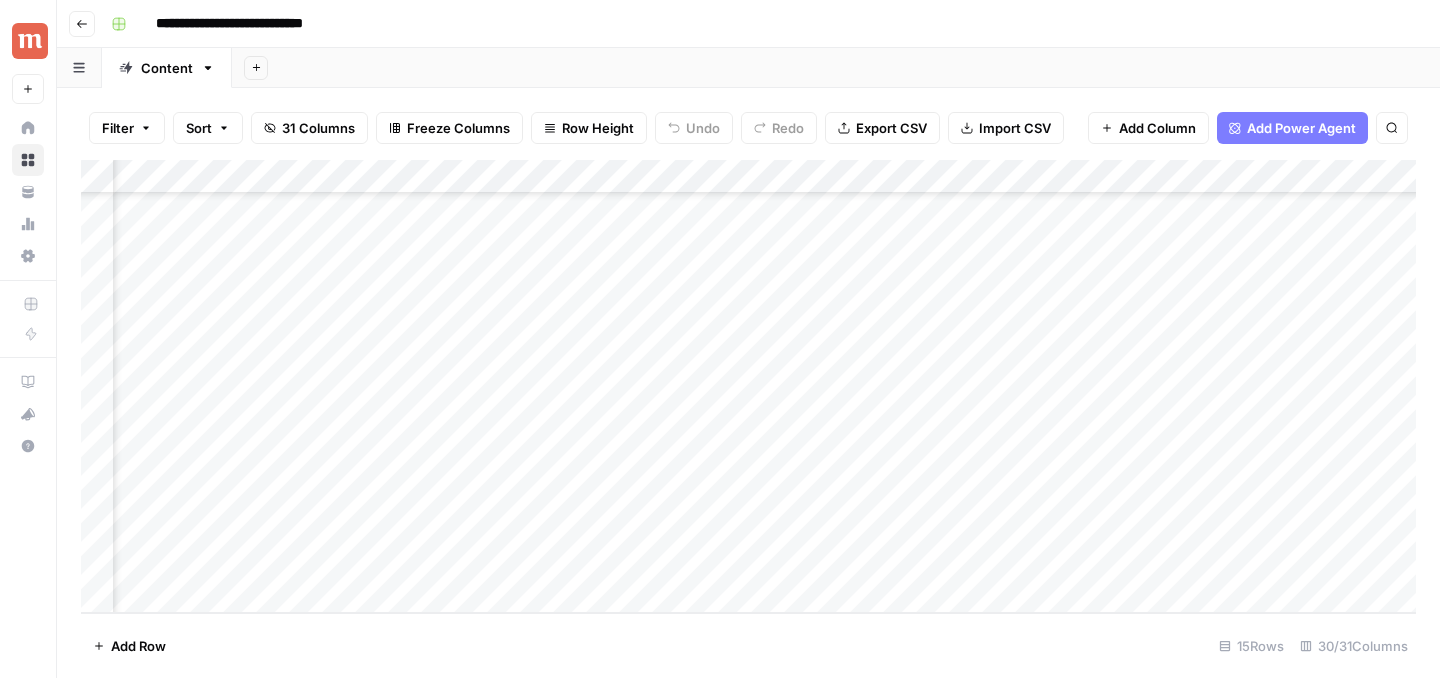 click on "Add Column" at bounding box center (748, 386) 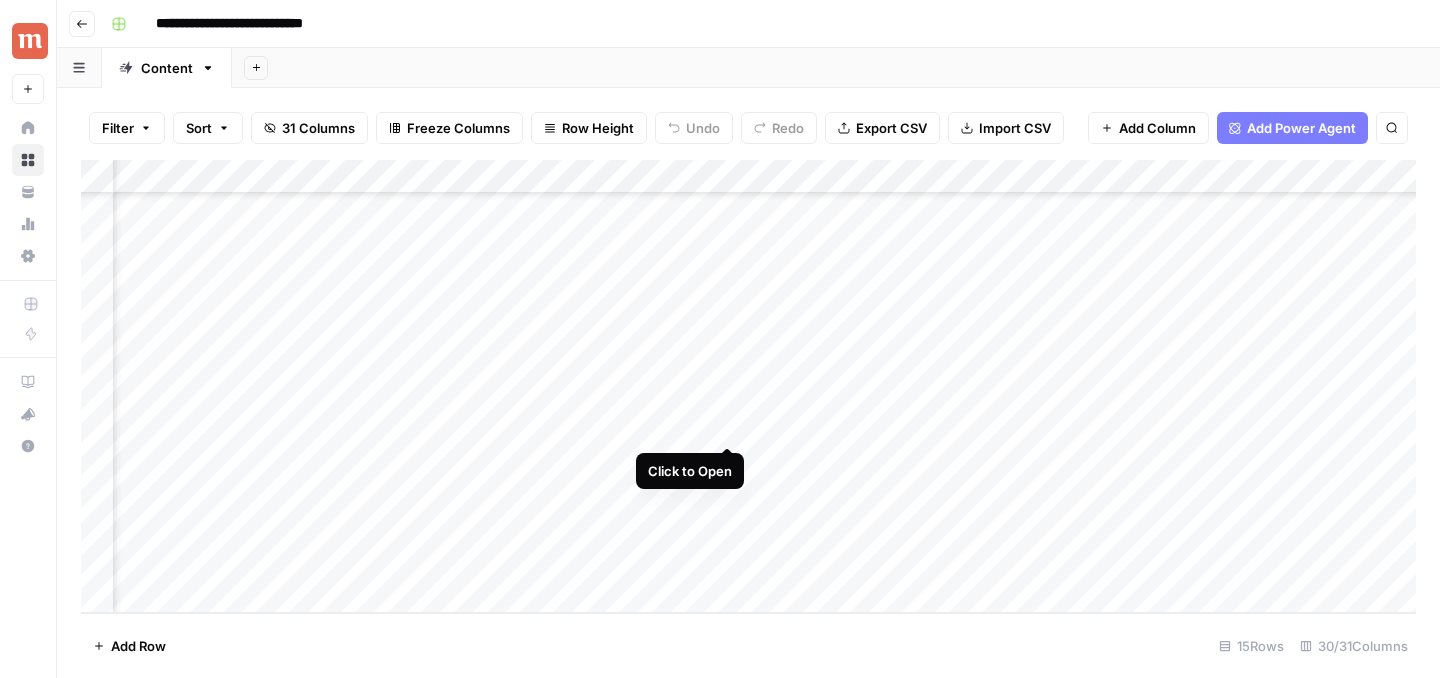 click on "Add Column" at bounding box center (748, 386) 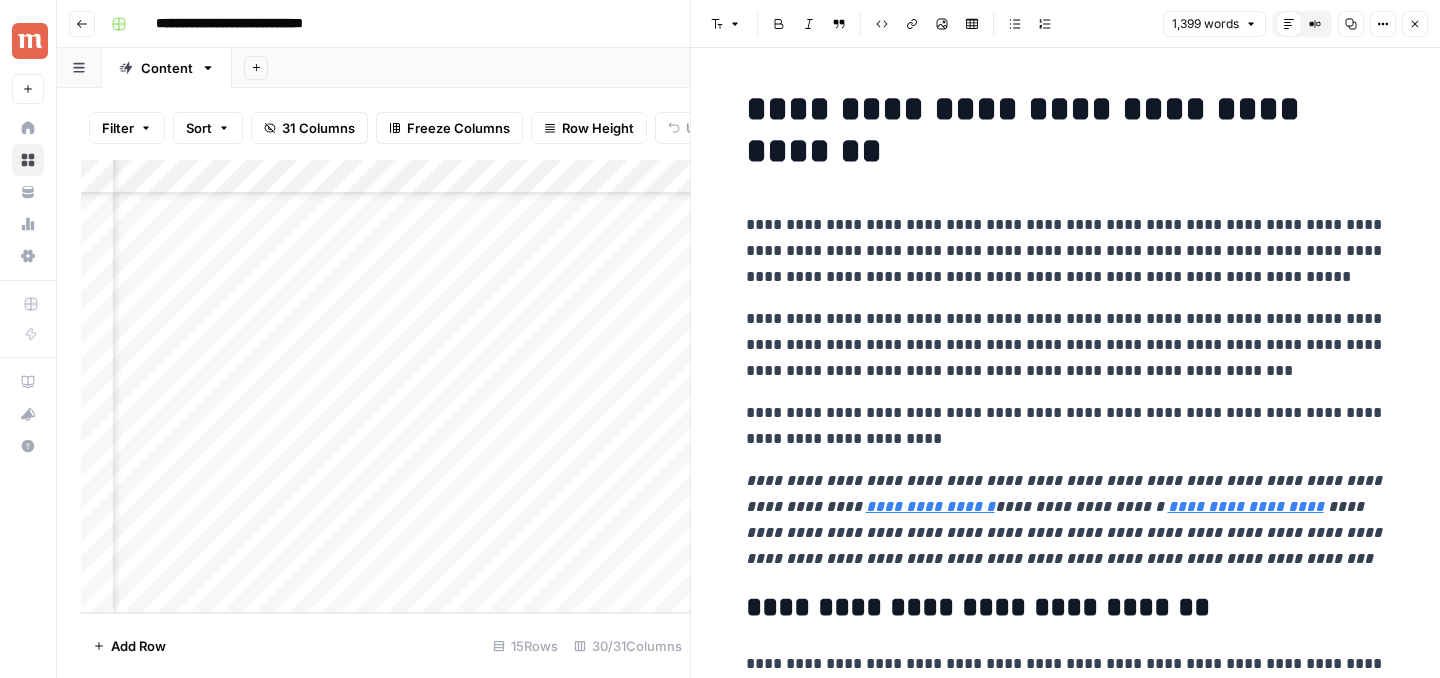click on "**********" at bounding box center [1066, 130] 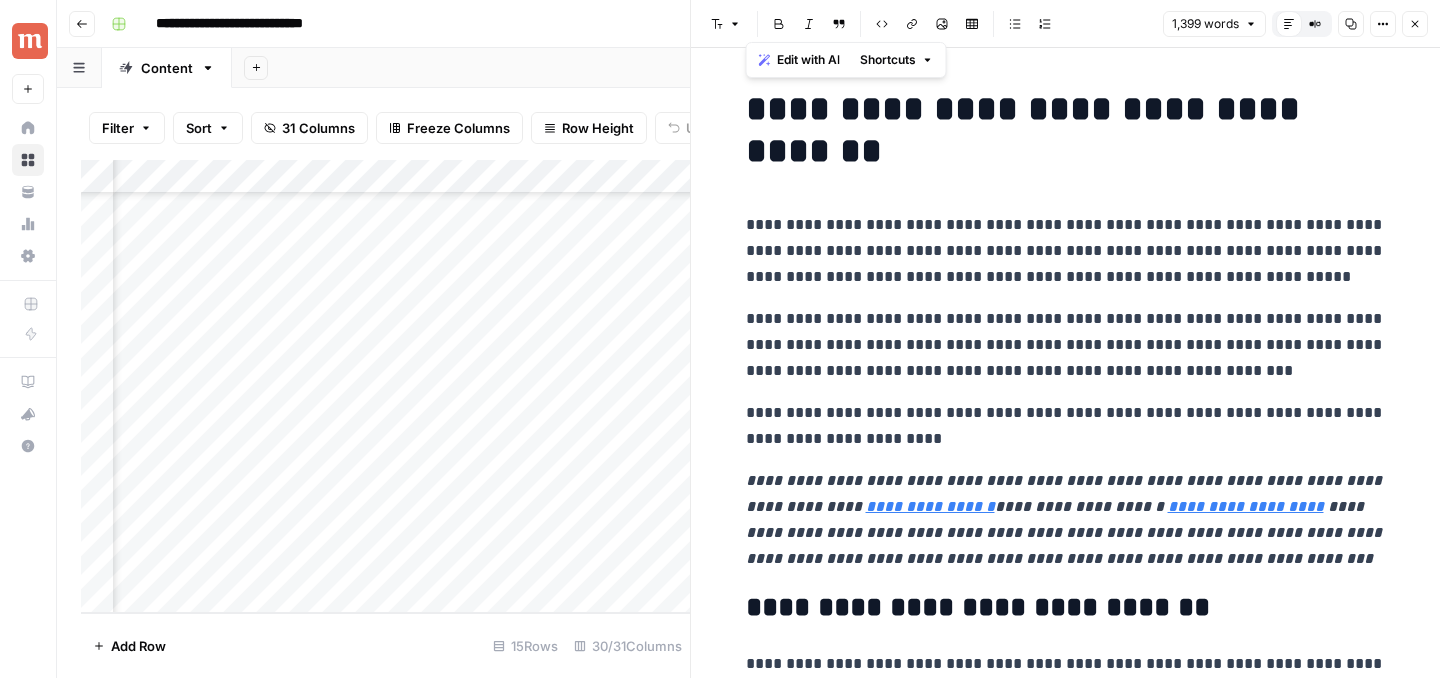 copy on "**********" 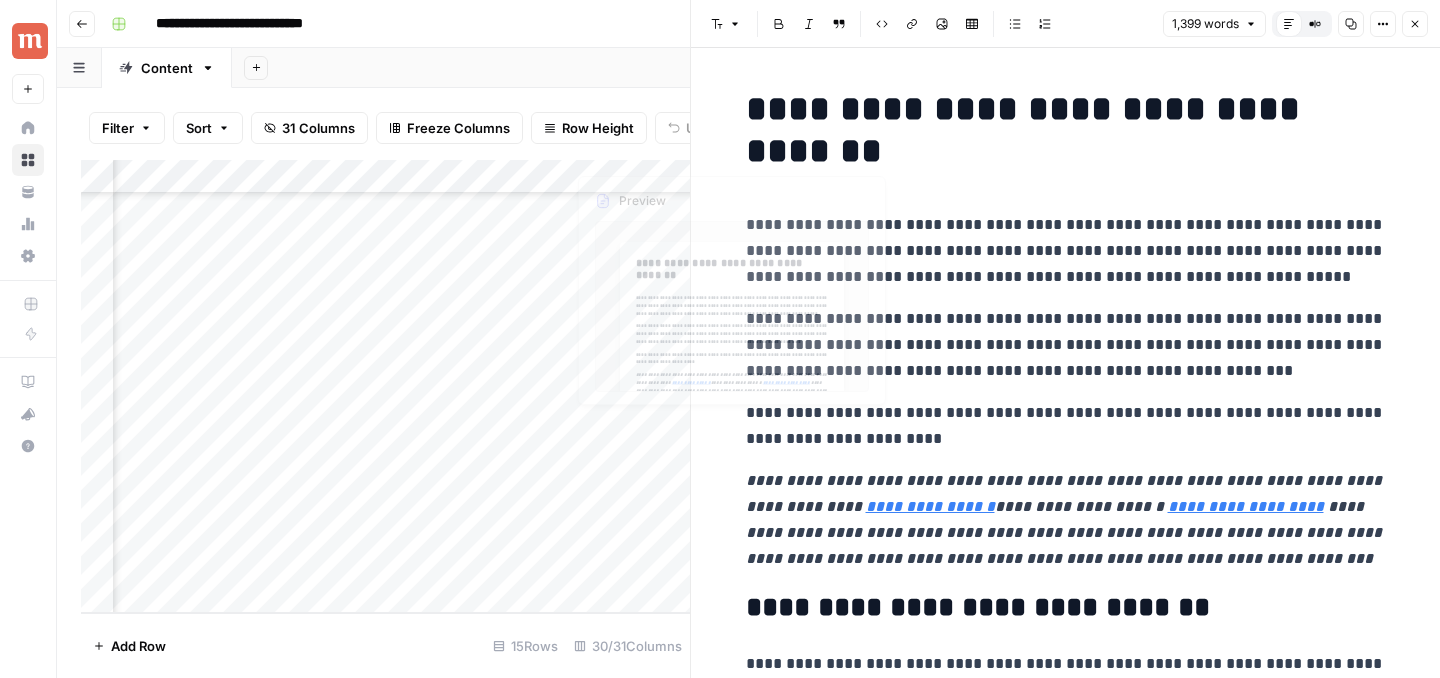 click on "Add Column" at bounding box center (385, 386) 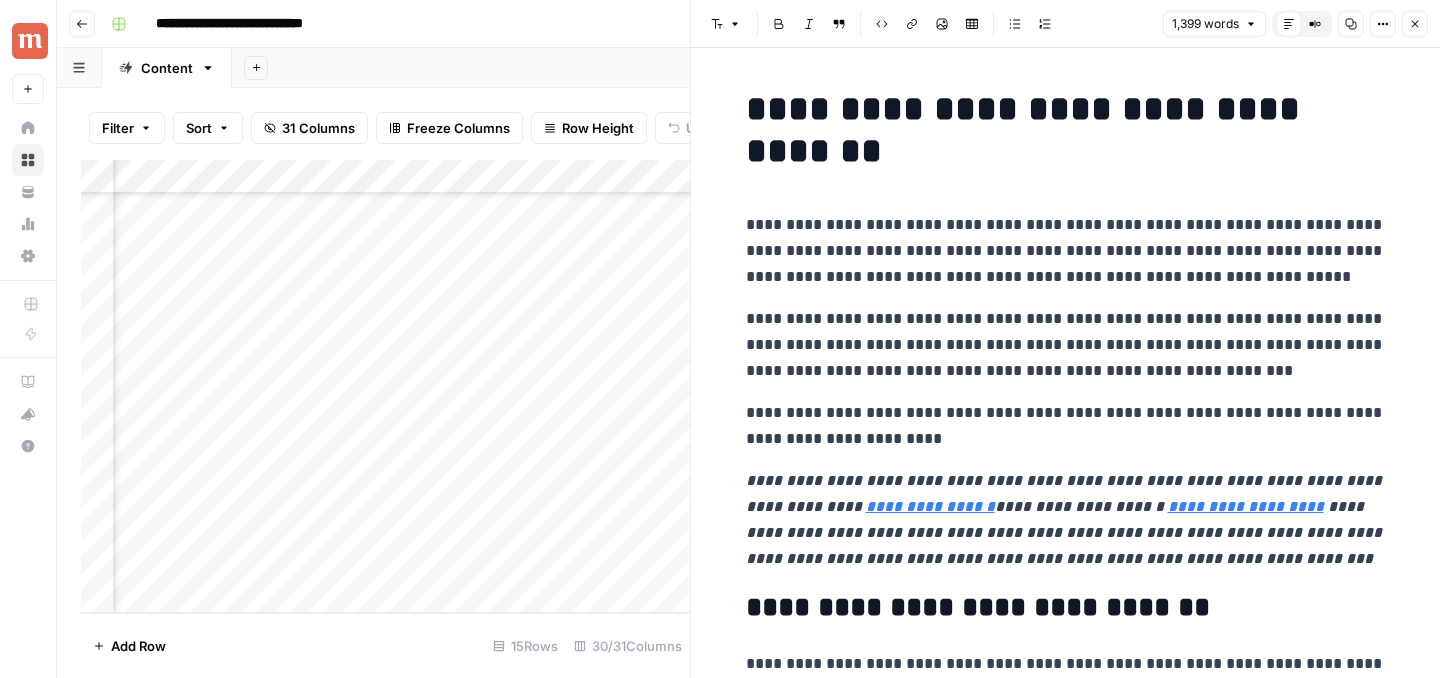 click on "Close" at bounding box center [1415, 24] 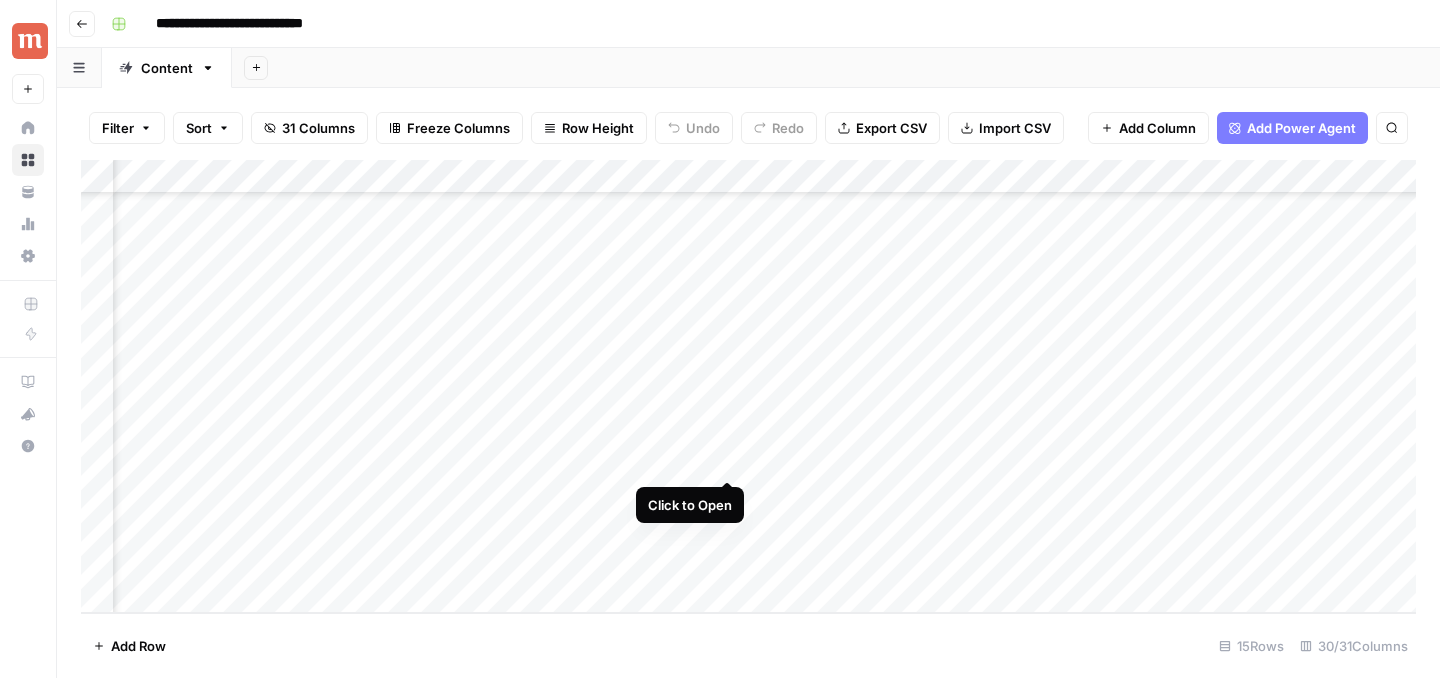 click on "Add Column" at bounding box center [748, 386] 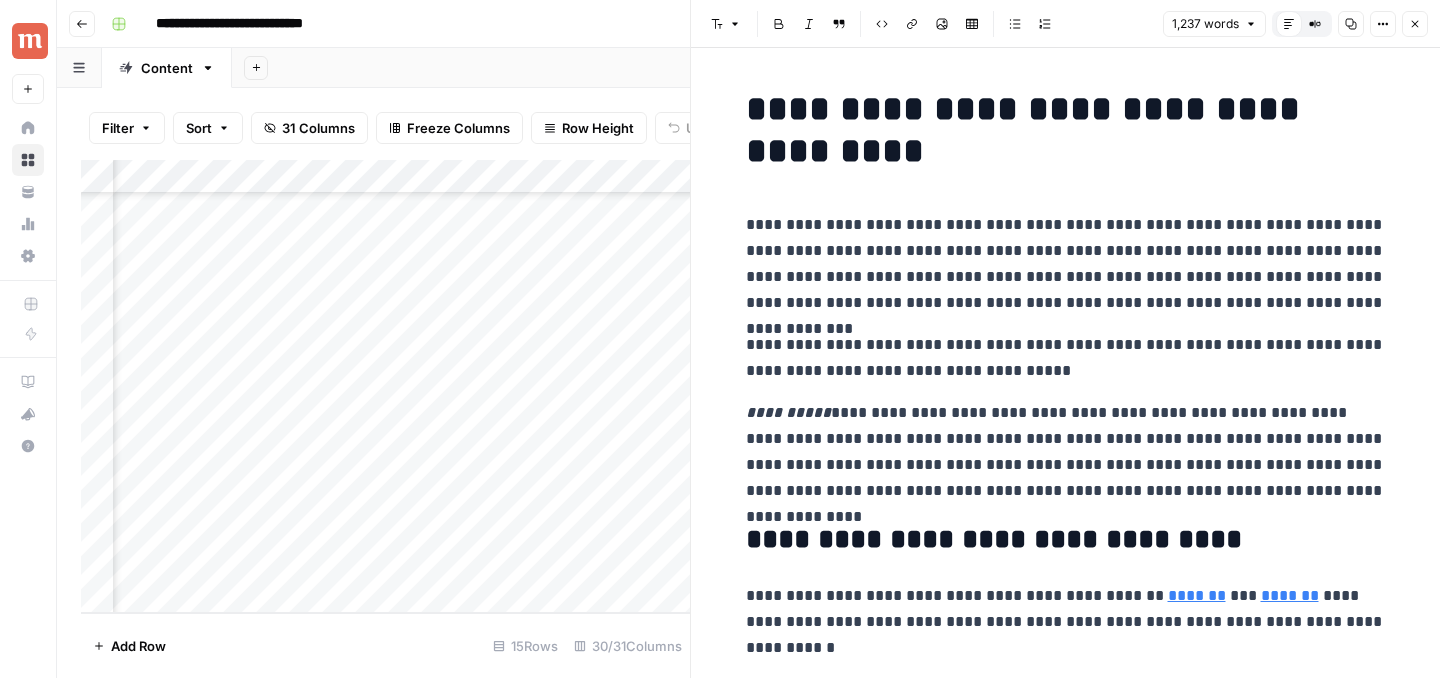 click on "**********" at bounding box center (1066, 130) 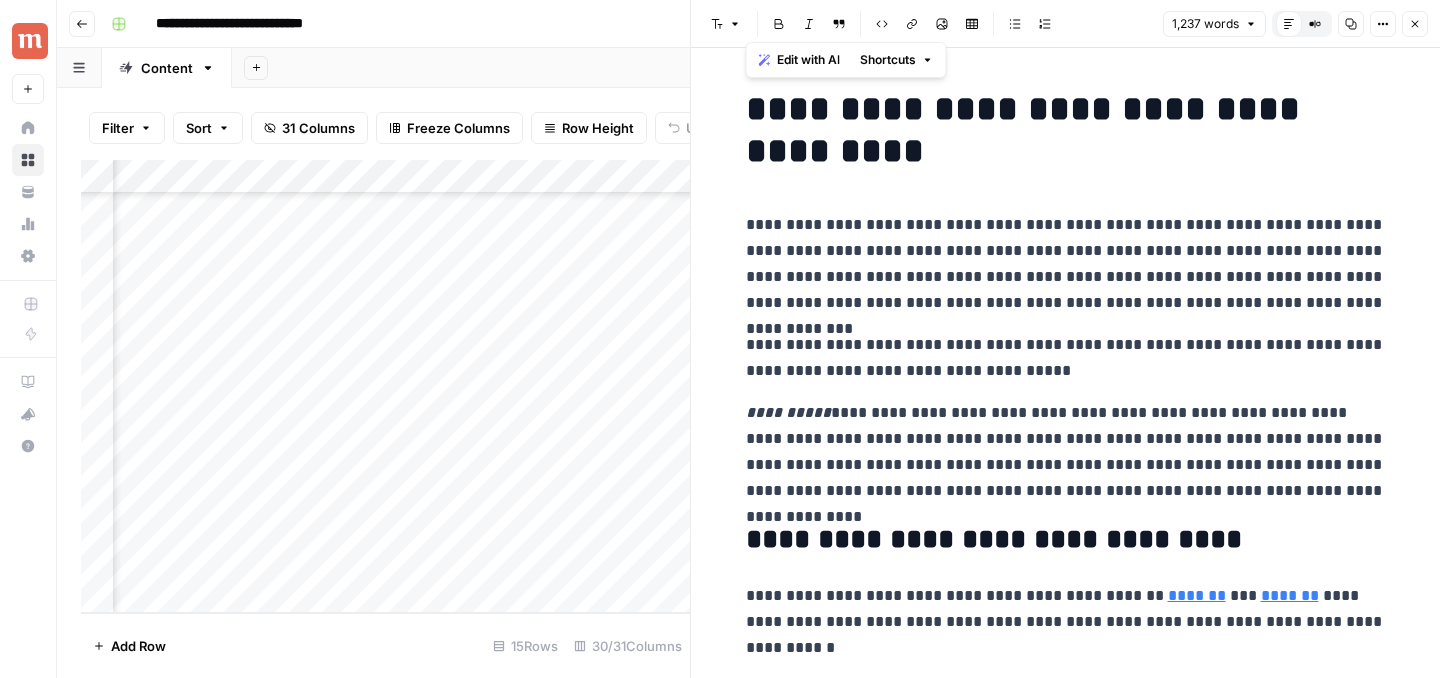 copy on "**********" 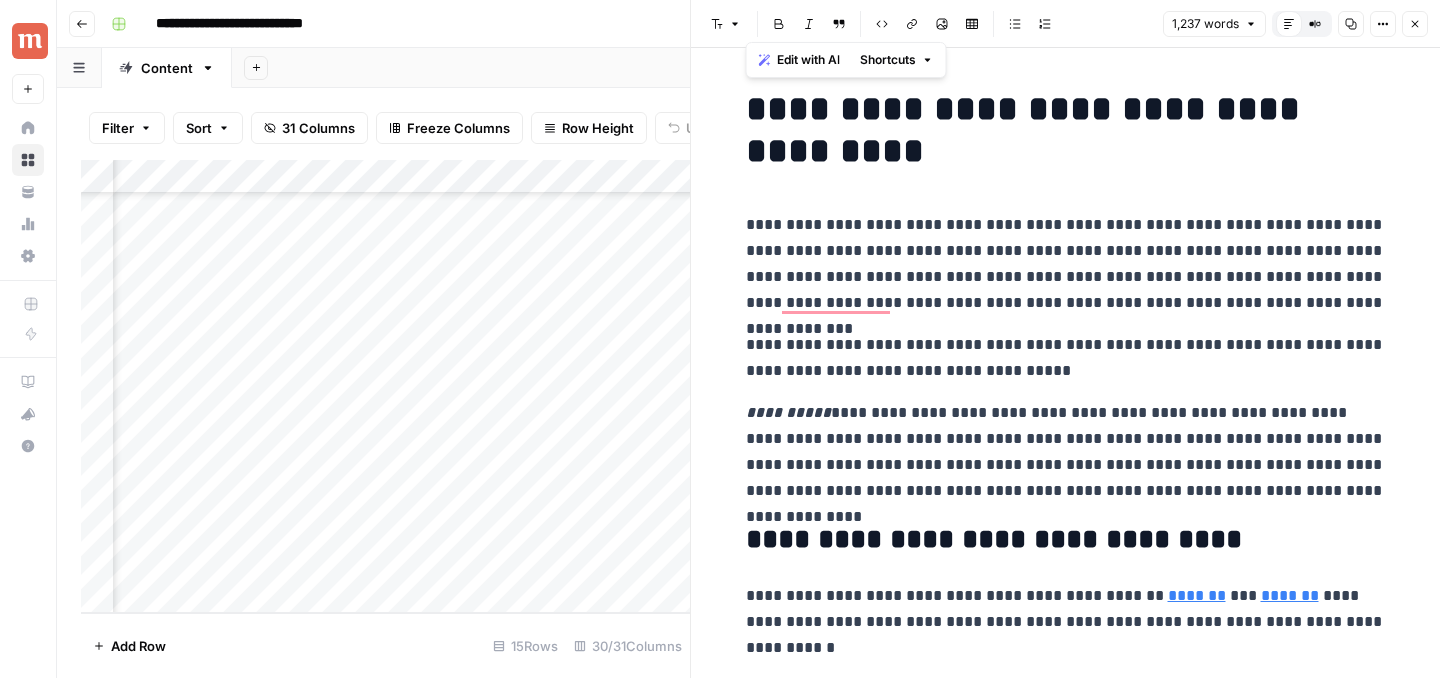 click 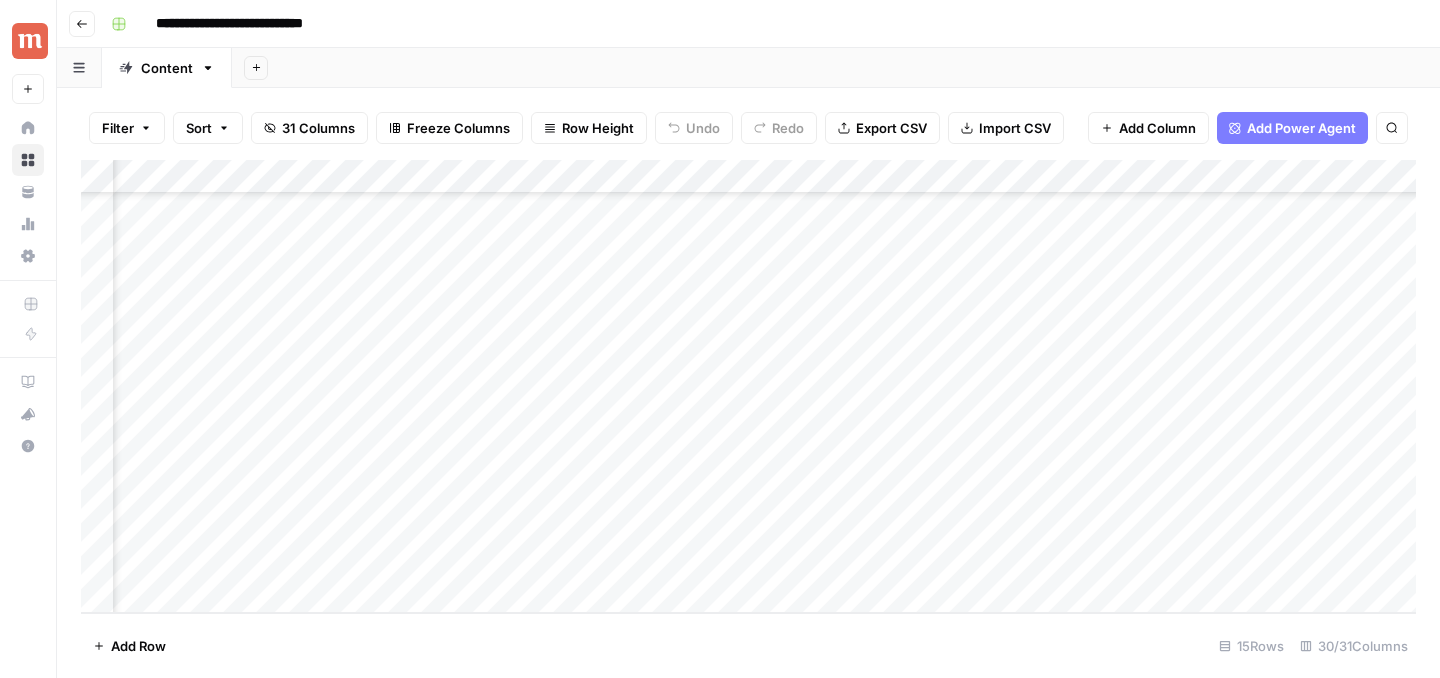 click on "Add Column" at bounding box center [748, 386] 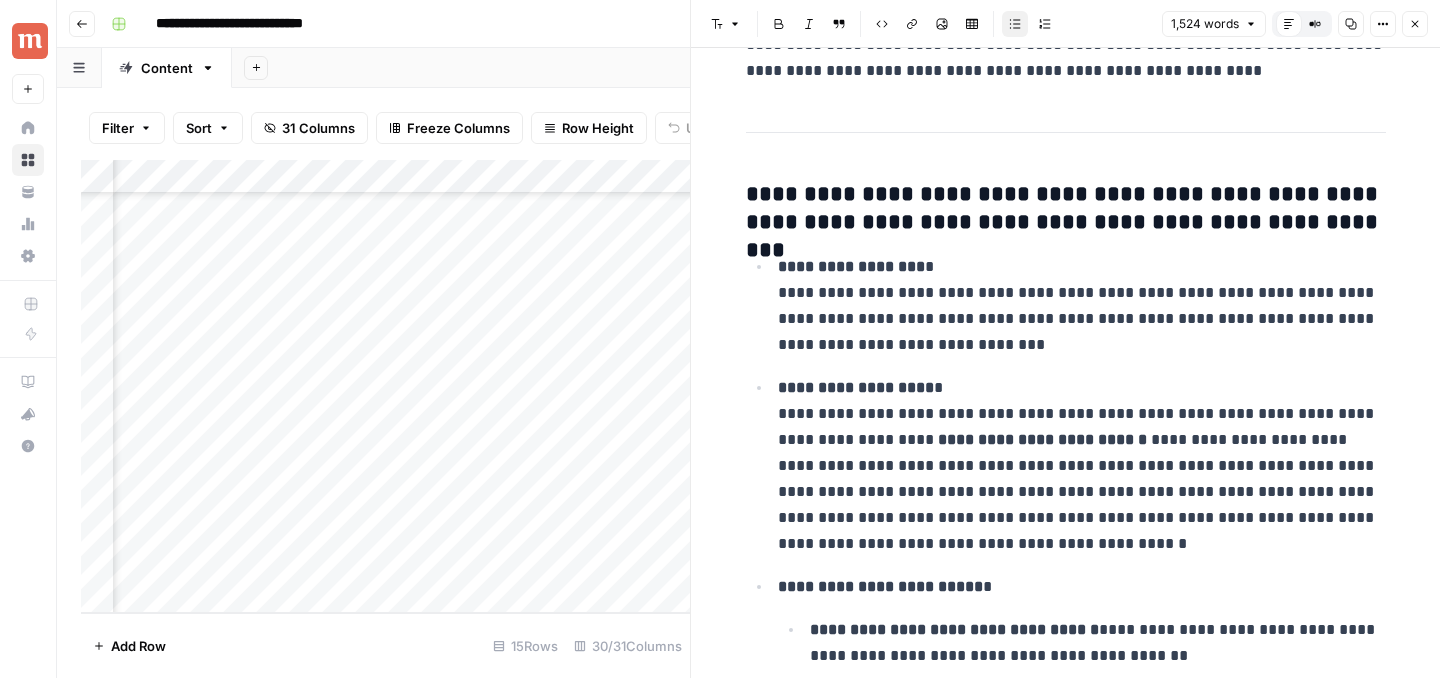 scroll, scrollTop: 114, scrollLeft: 0, axis: vertical 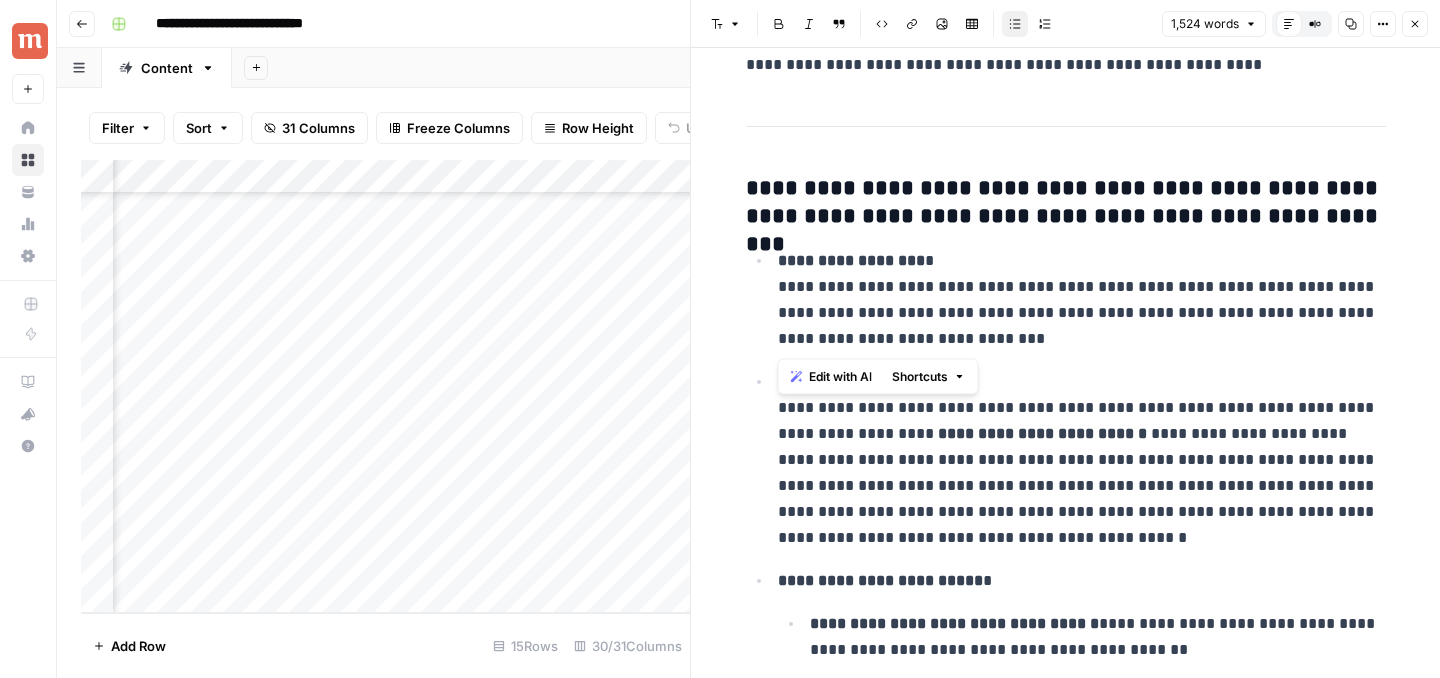 drag, startPoint x: 783, startPoint y: 284, endPoint x: 1045, endPoint y: 329, distance: 265.83643 